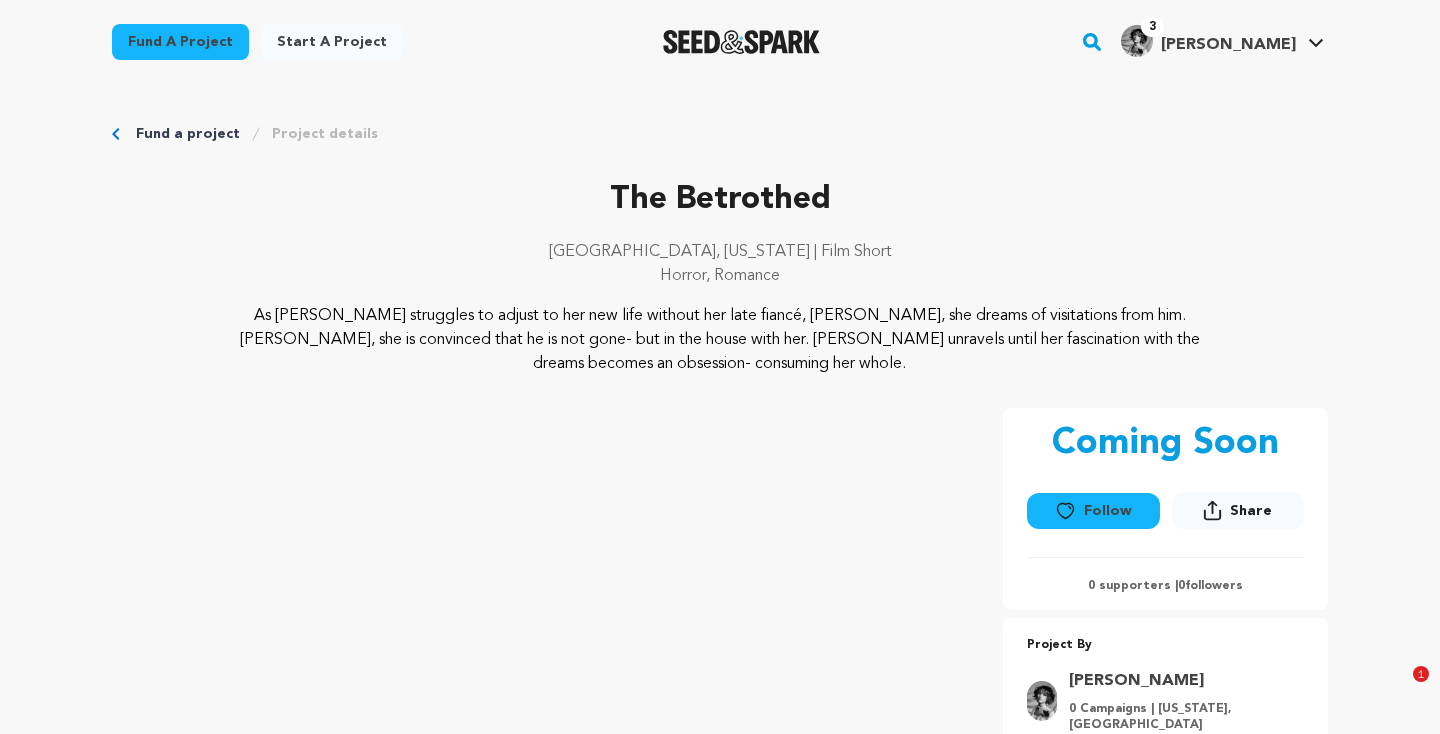 scroll, scrollTop: 10095, scrollLeft: 0, axis: vertical 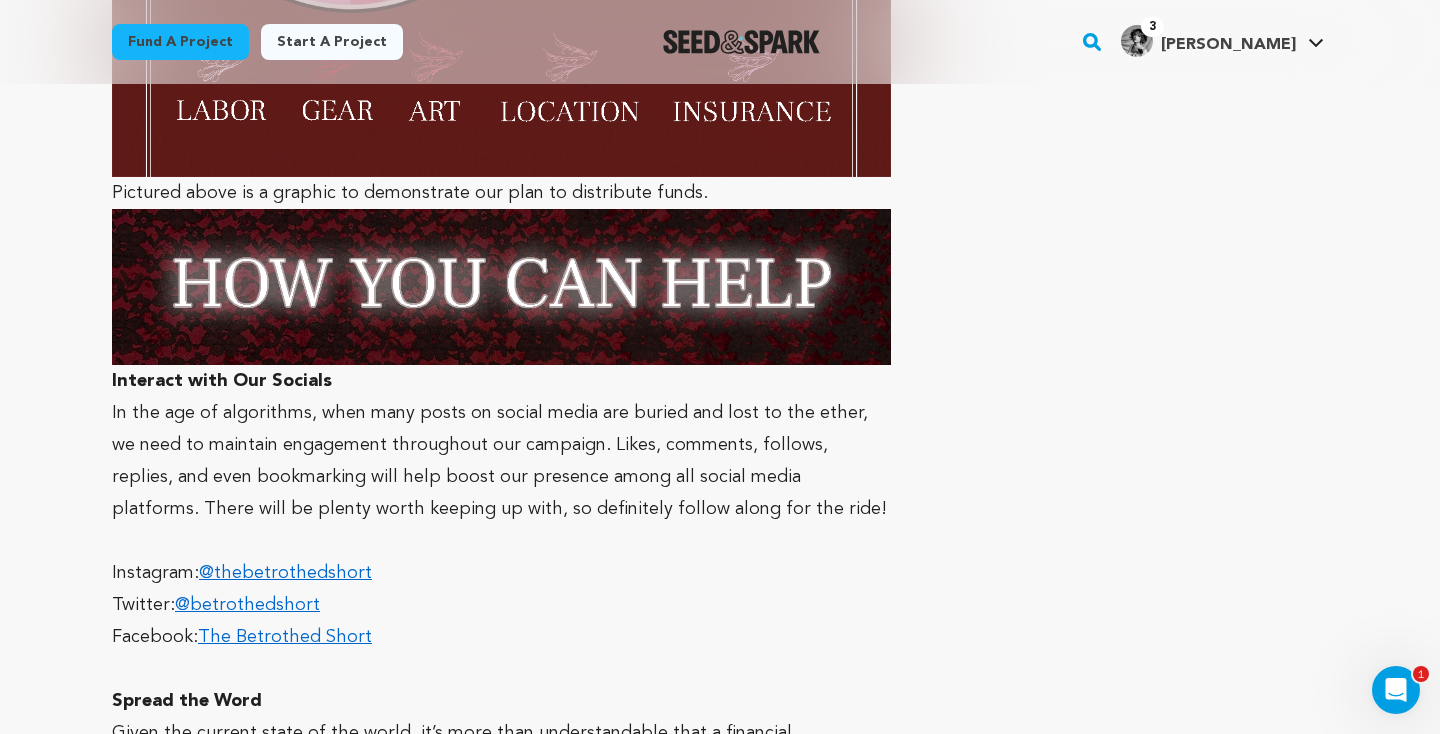 click on "Fund a project" at bounding box center (180, 42) 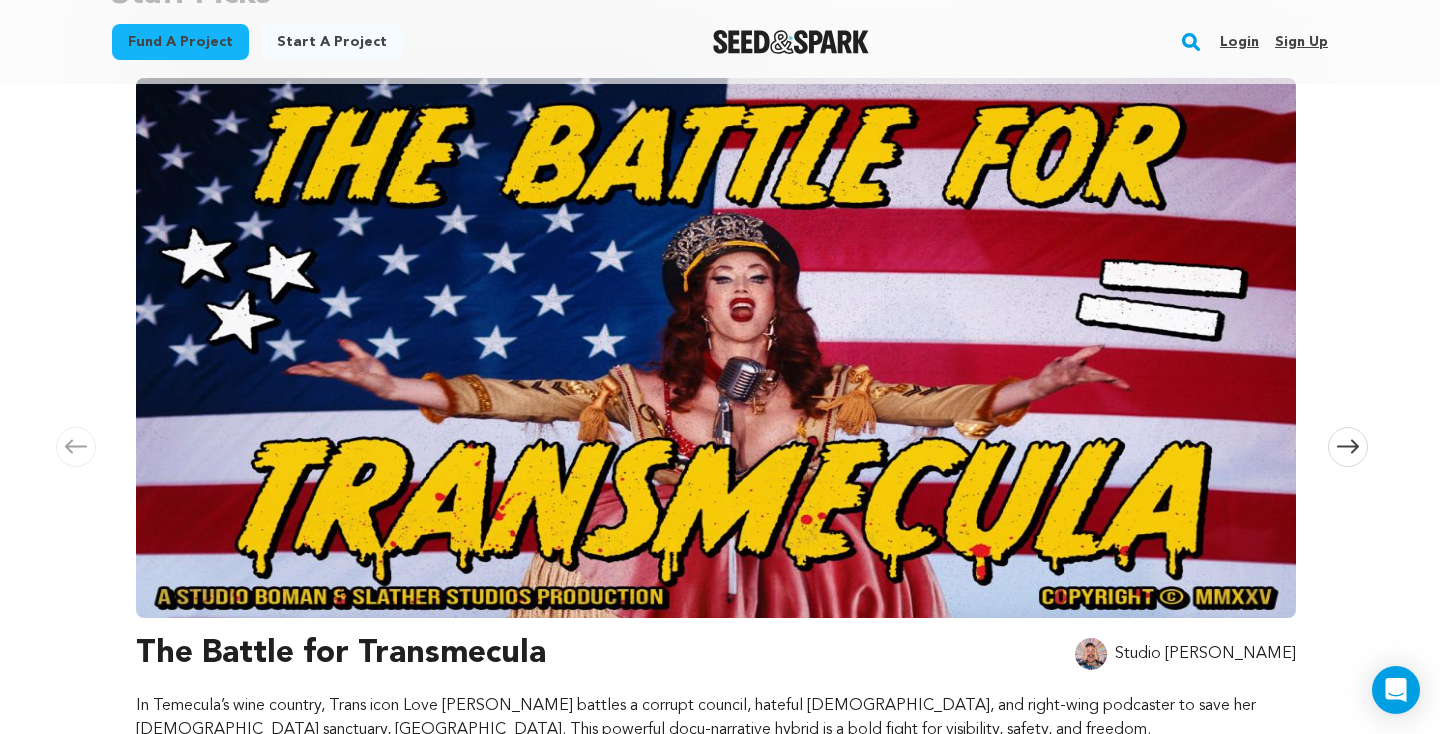 scroll, scrollTop: 318, scrollLeft: 0, axis: vertical 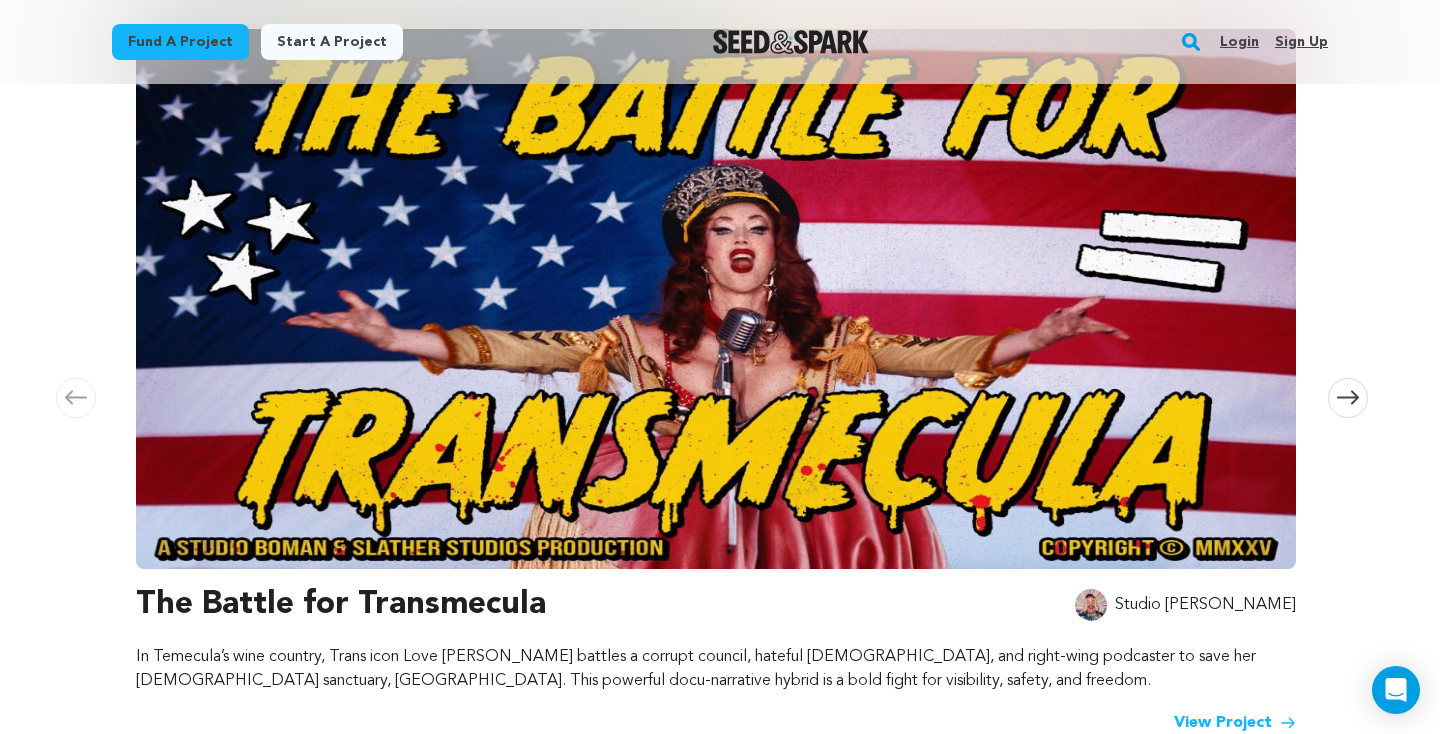 click at bounding box center [716, 299] 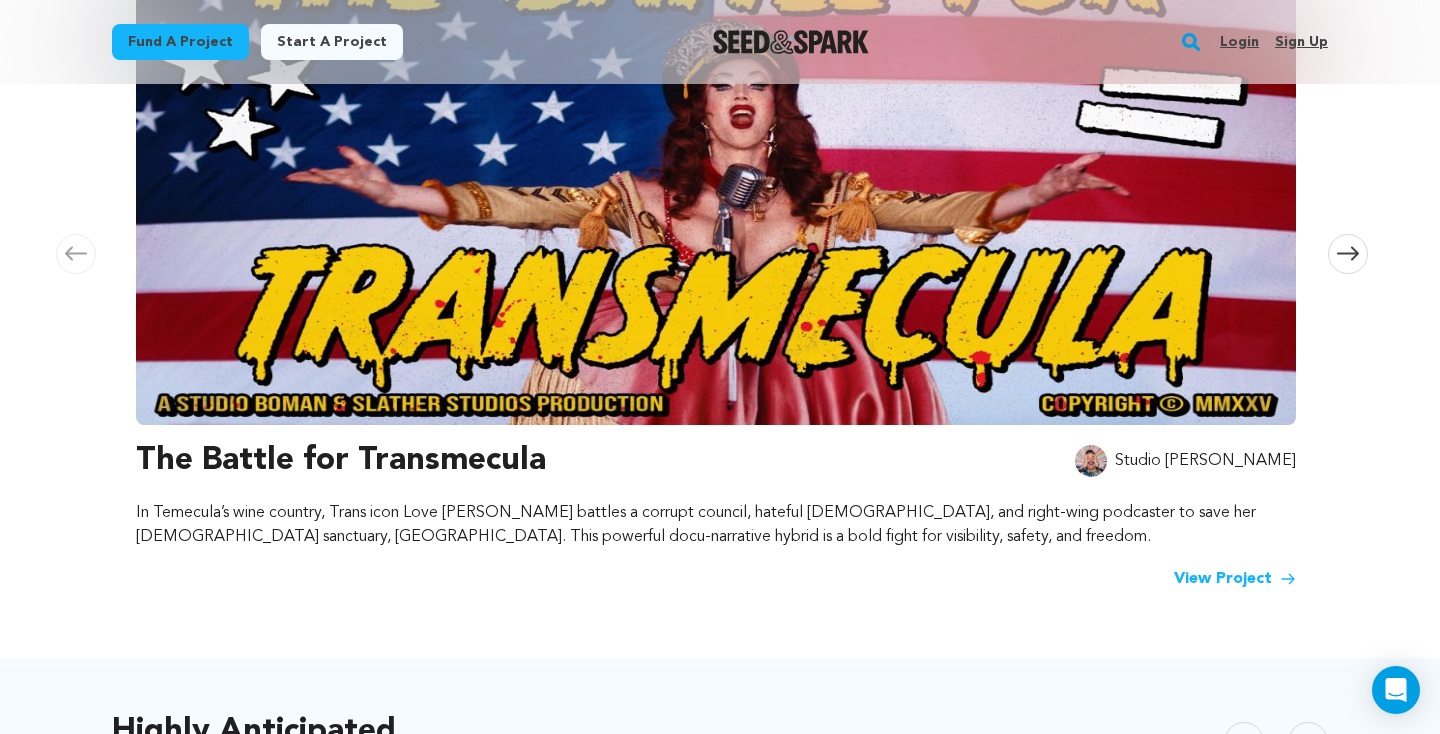 scroll, scrollTop: 468, scrollLeft: 0, axis: vertical 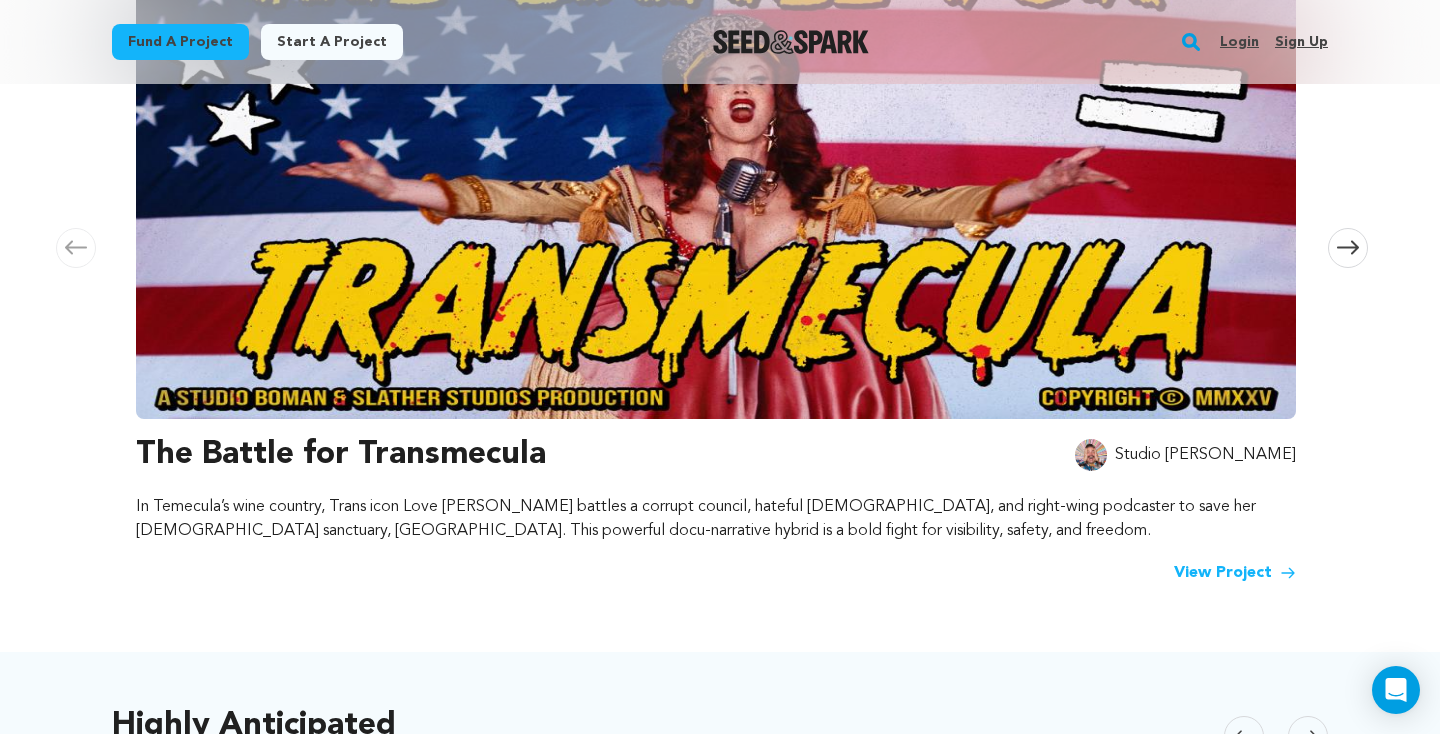 click on "View Project" at bounding box center [716, 573] 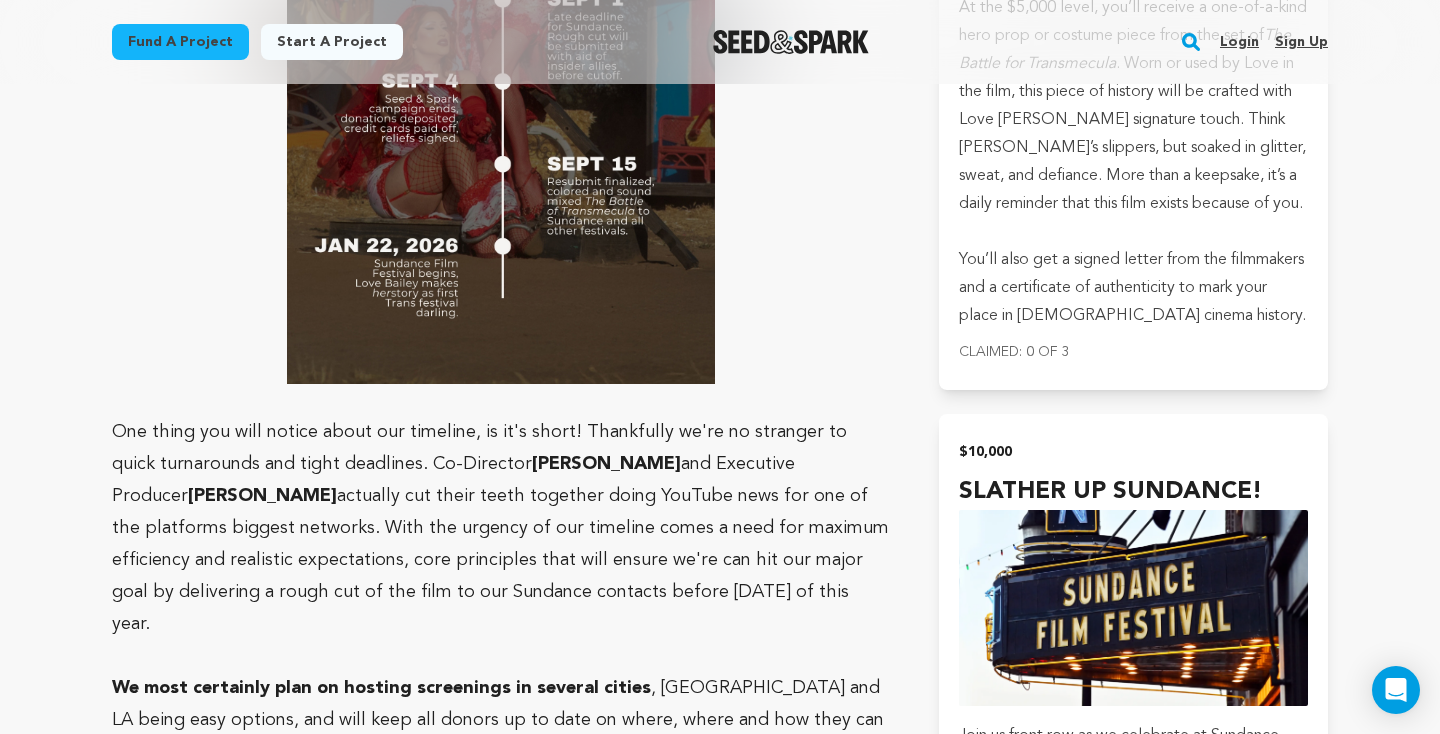 scroll, scrollTop: 9156, scrollLeft: 0, axis: vertical 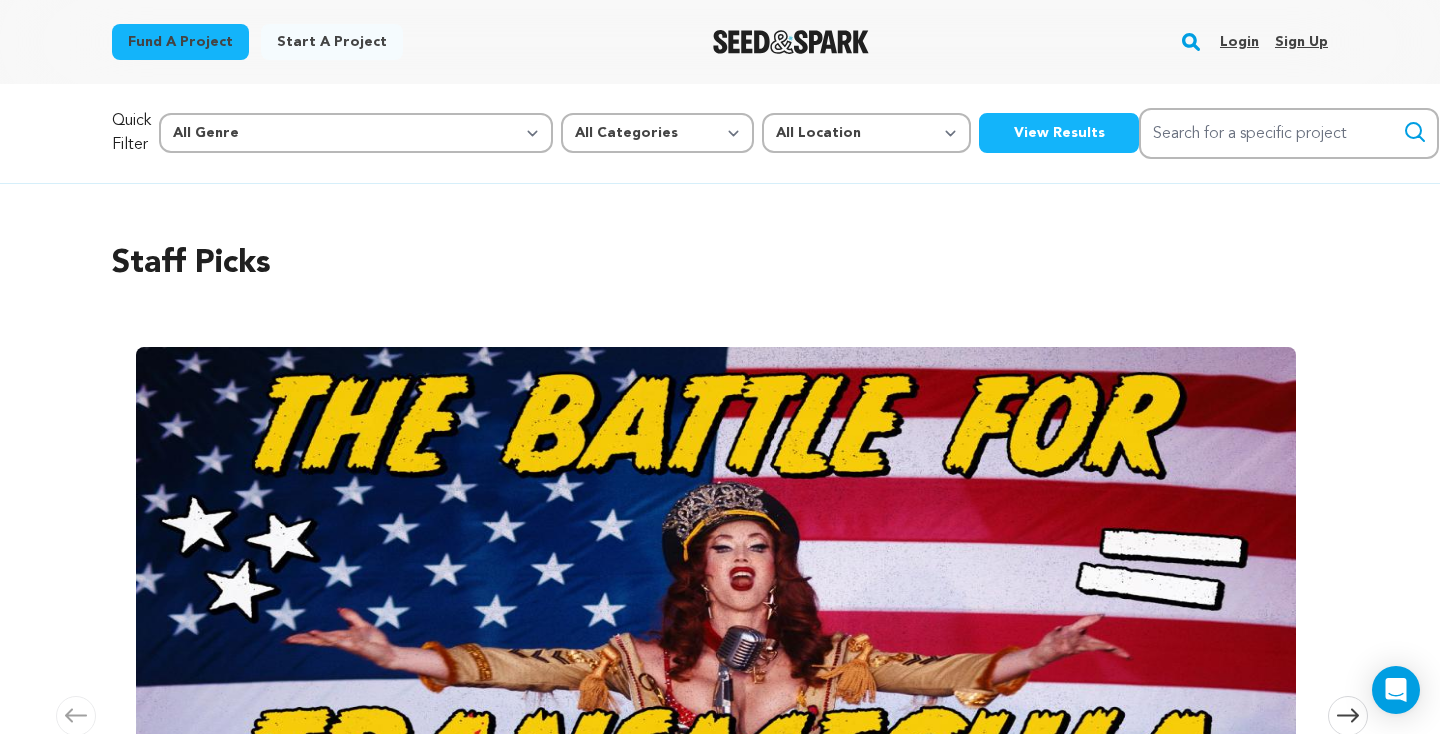 click on "Login
Sign up" at bounding box center [1266, 42] 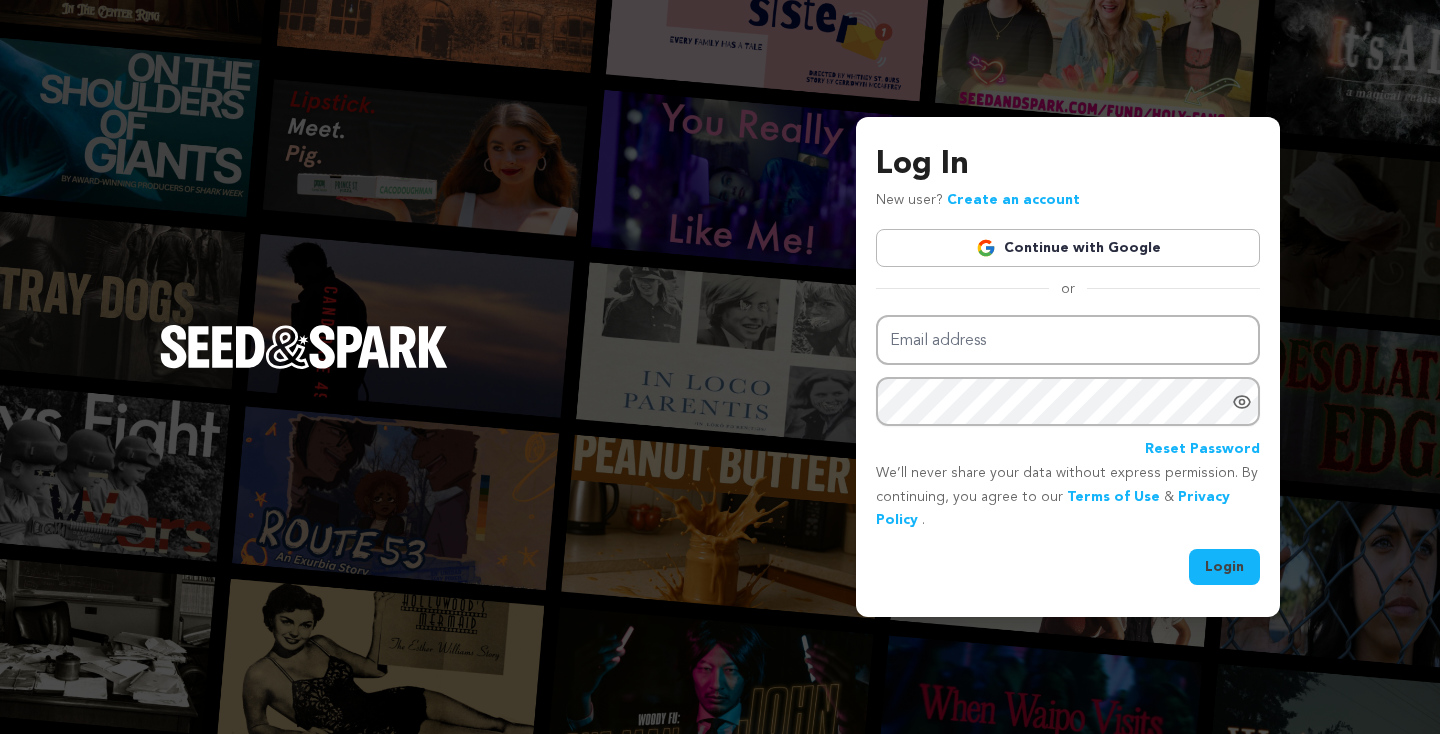 scroll, scrollTop: 0, scrollLeft: 0, axis: both 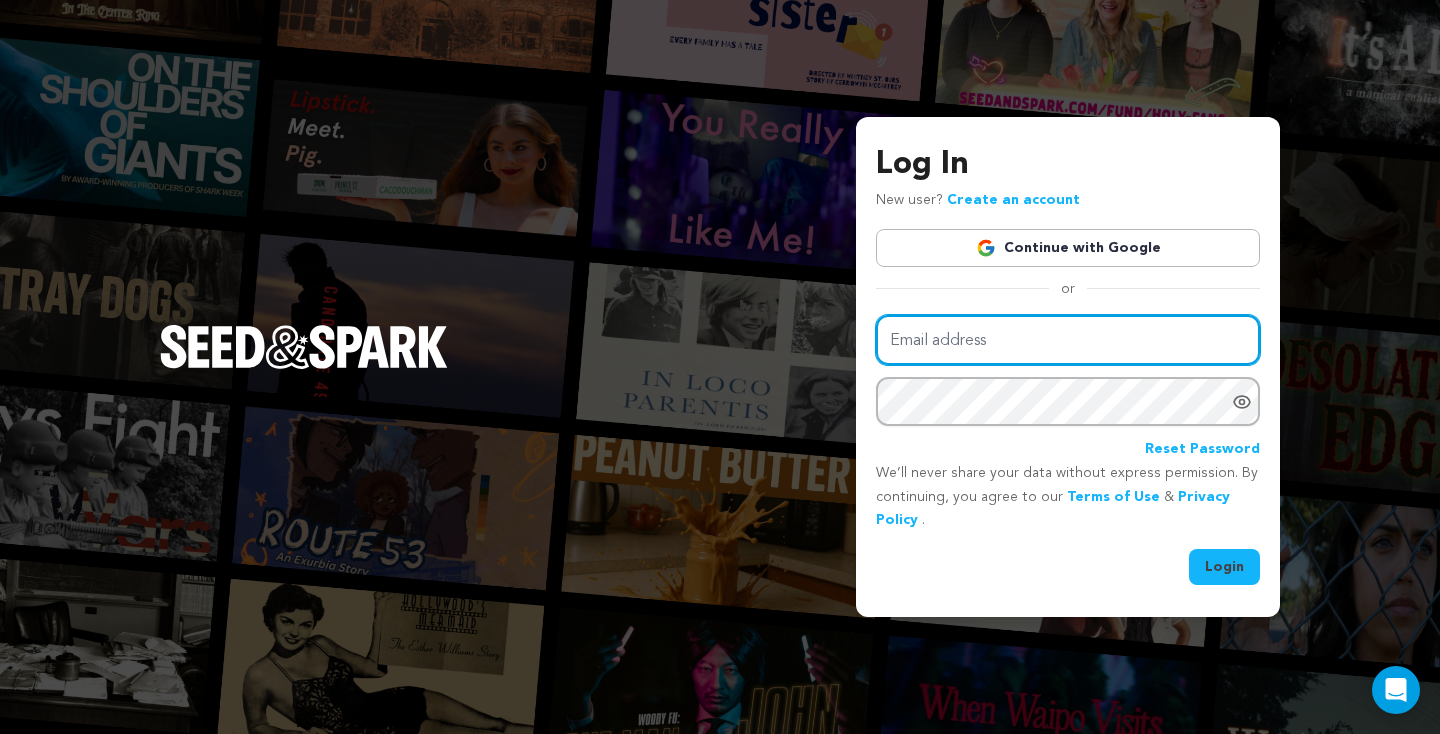 type on "annamanaefilm@gmail.com" 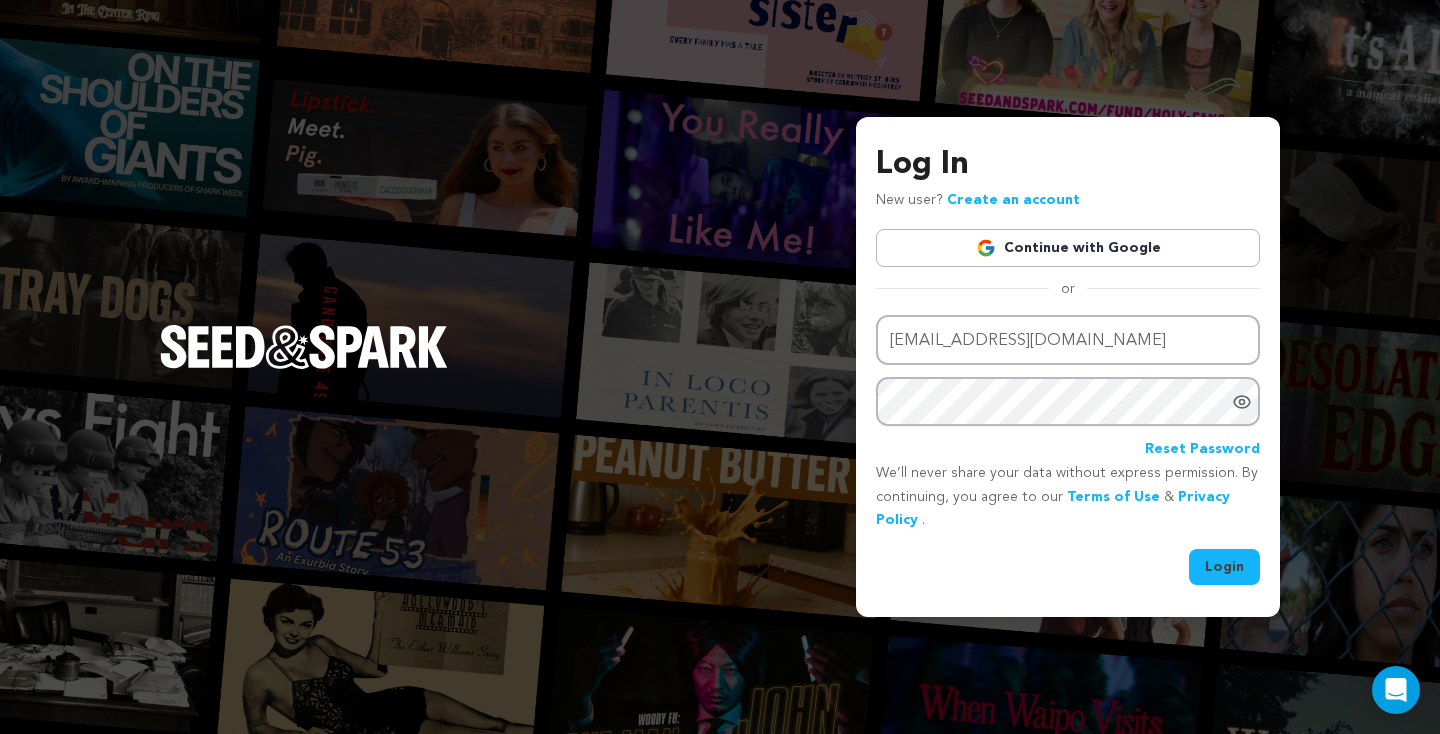click on "Login" at bounding box center [1224, 567] 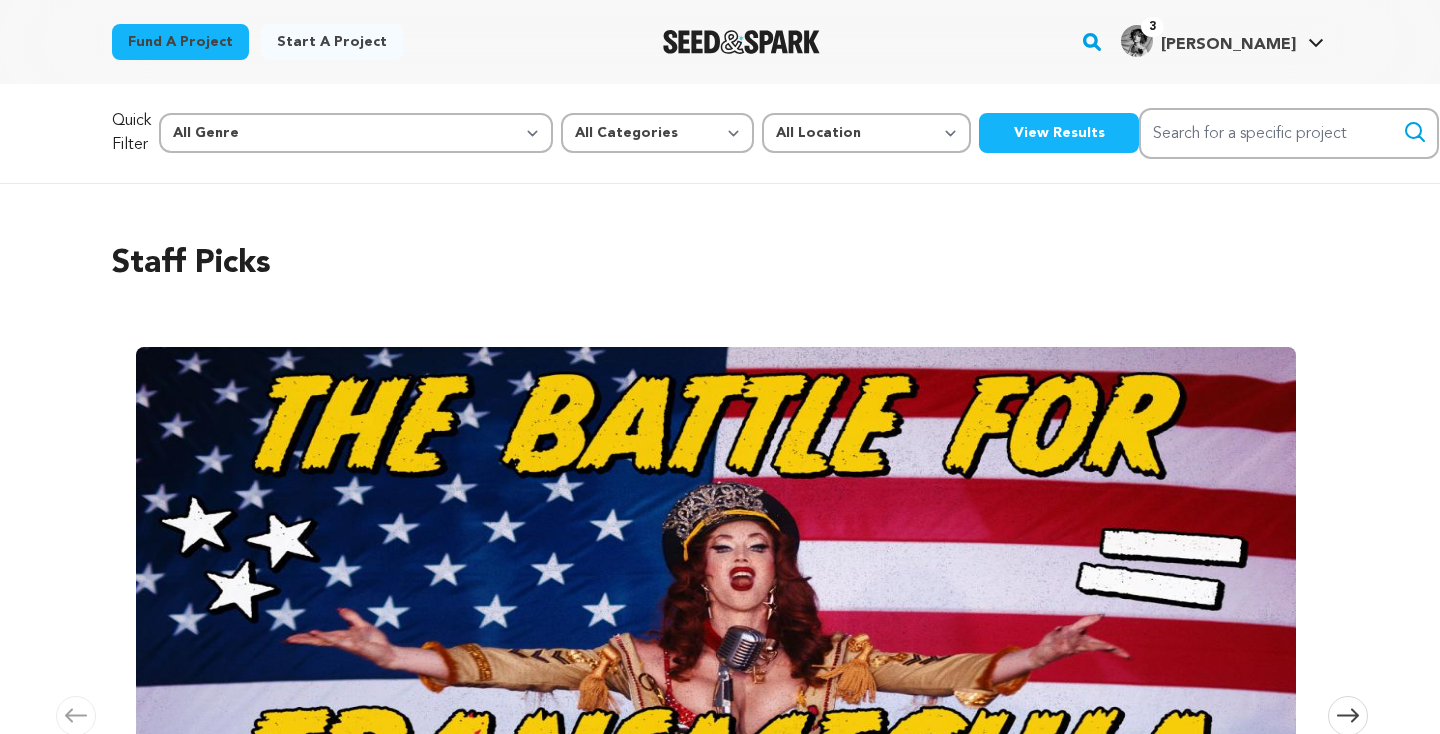 click at bounding box center [716, 617] 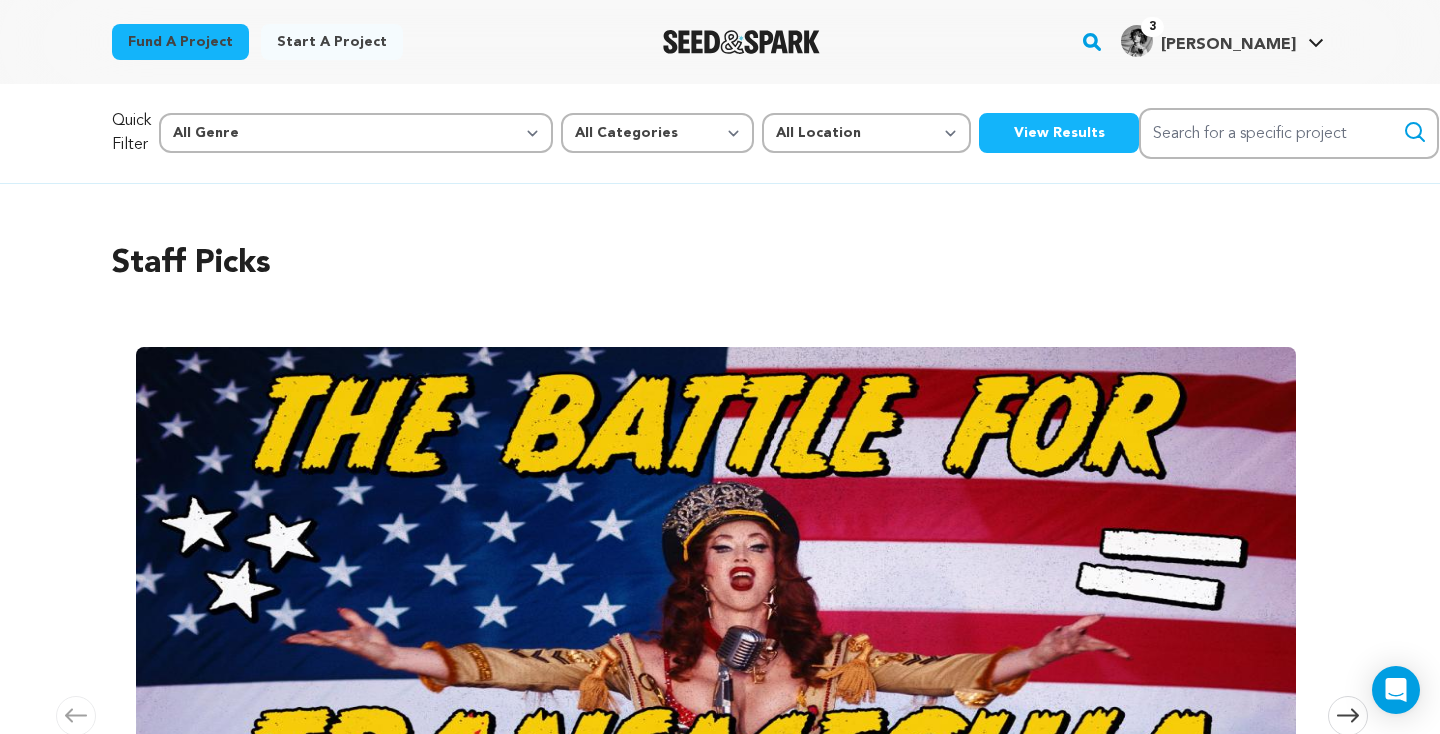 click on "Fund a project" at bounding box center (180, 42) 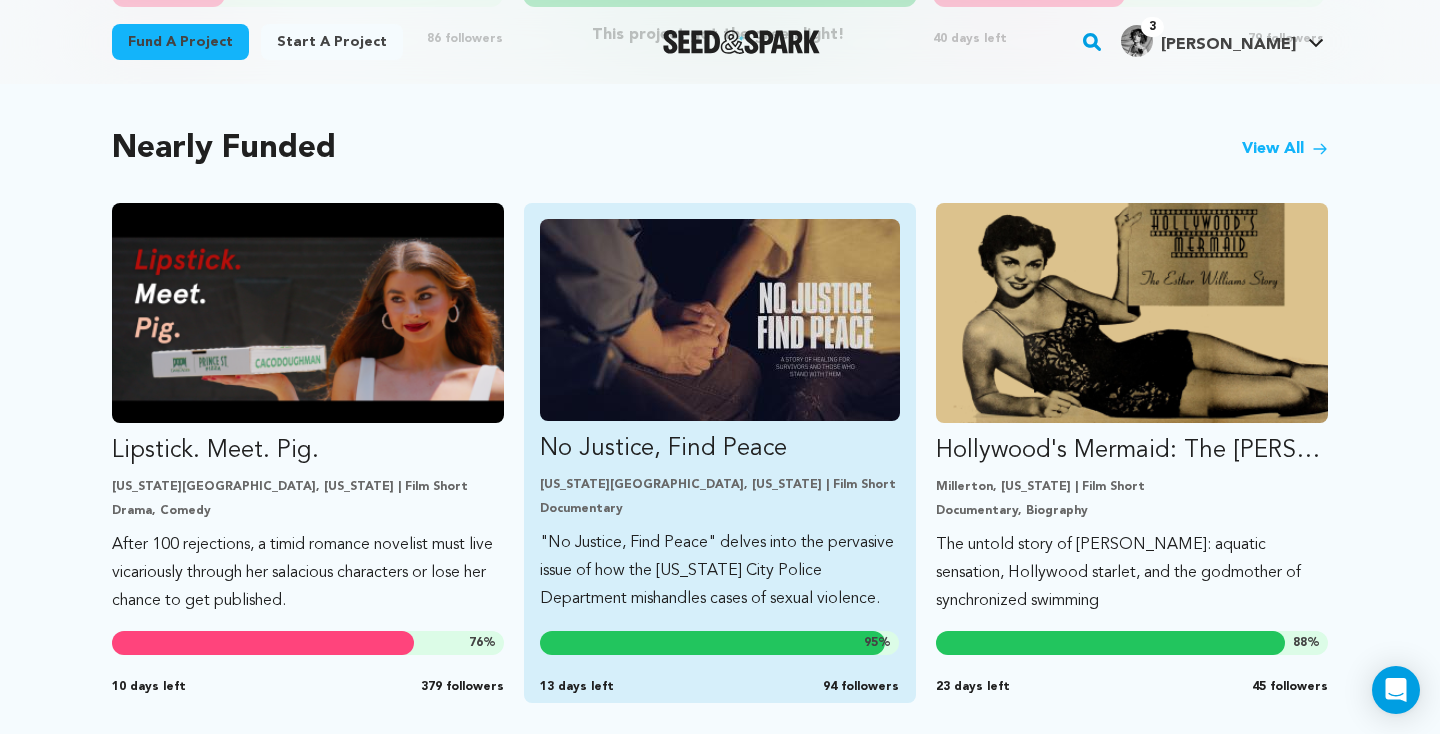 scroll, scrollTop: 1523, scrollLeft: 0, axis: vertical 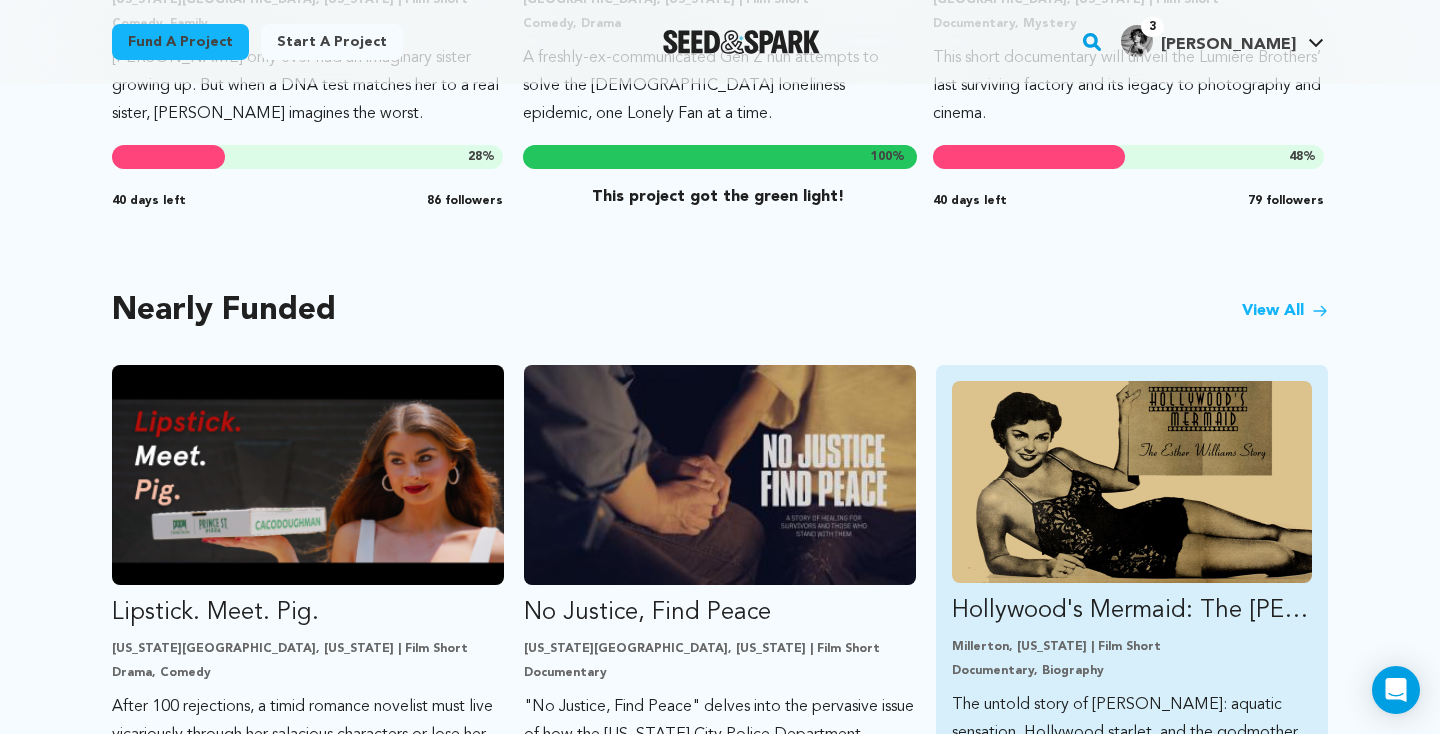 click on "Hollywood's Mermaid: The Esther Williams Story
Millerton, New York | Film Short
Documentary, Biography
The untold story of Esther Williams: aquatic sensation, Hollywood starlet, and the godmother of synchronized swimming
88 %
23 days left
45 followers" at bounding box center (1132, 578) 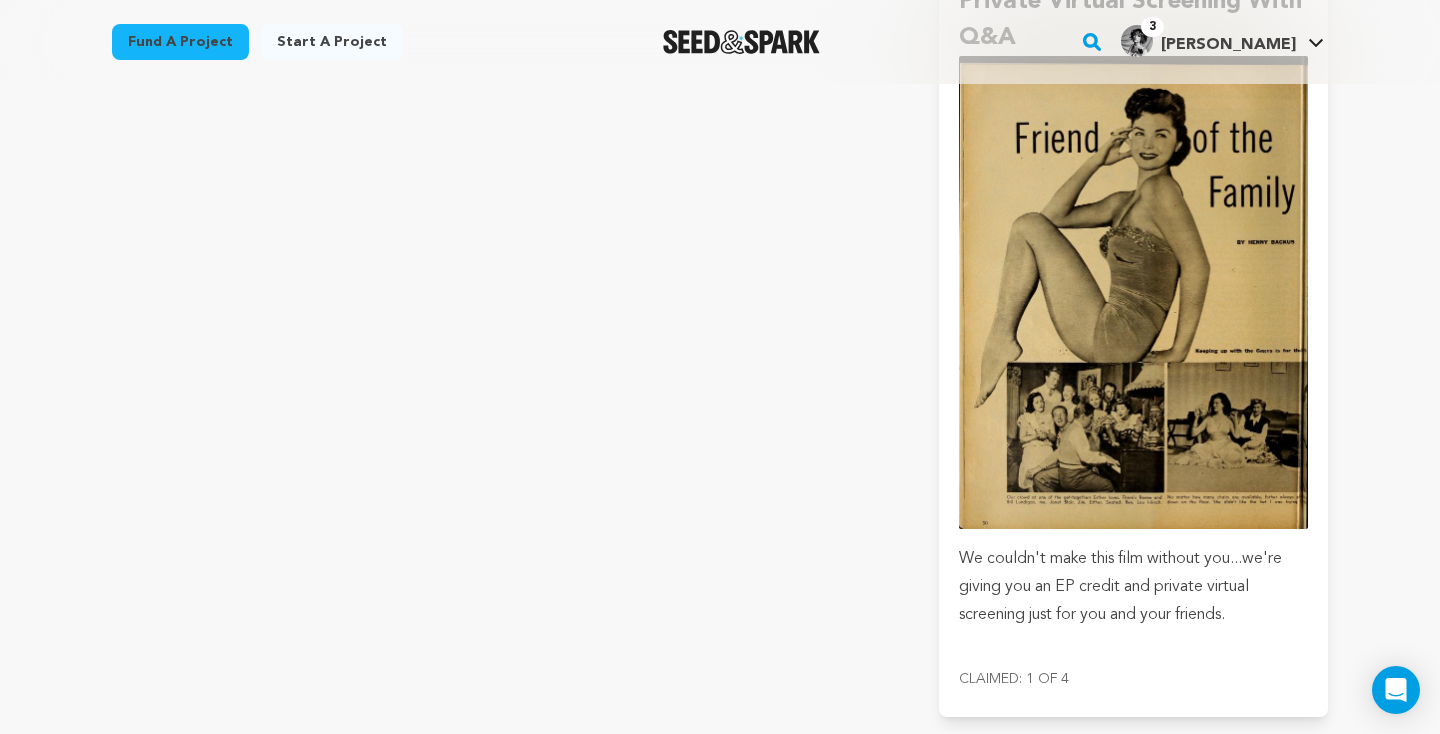 scroll, scrollTop: 6892, scrollLeft: 0, axis: vertical 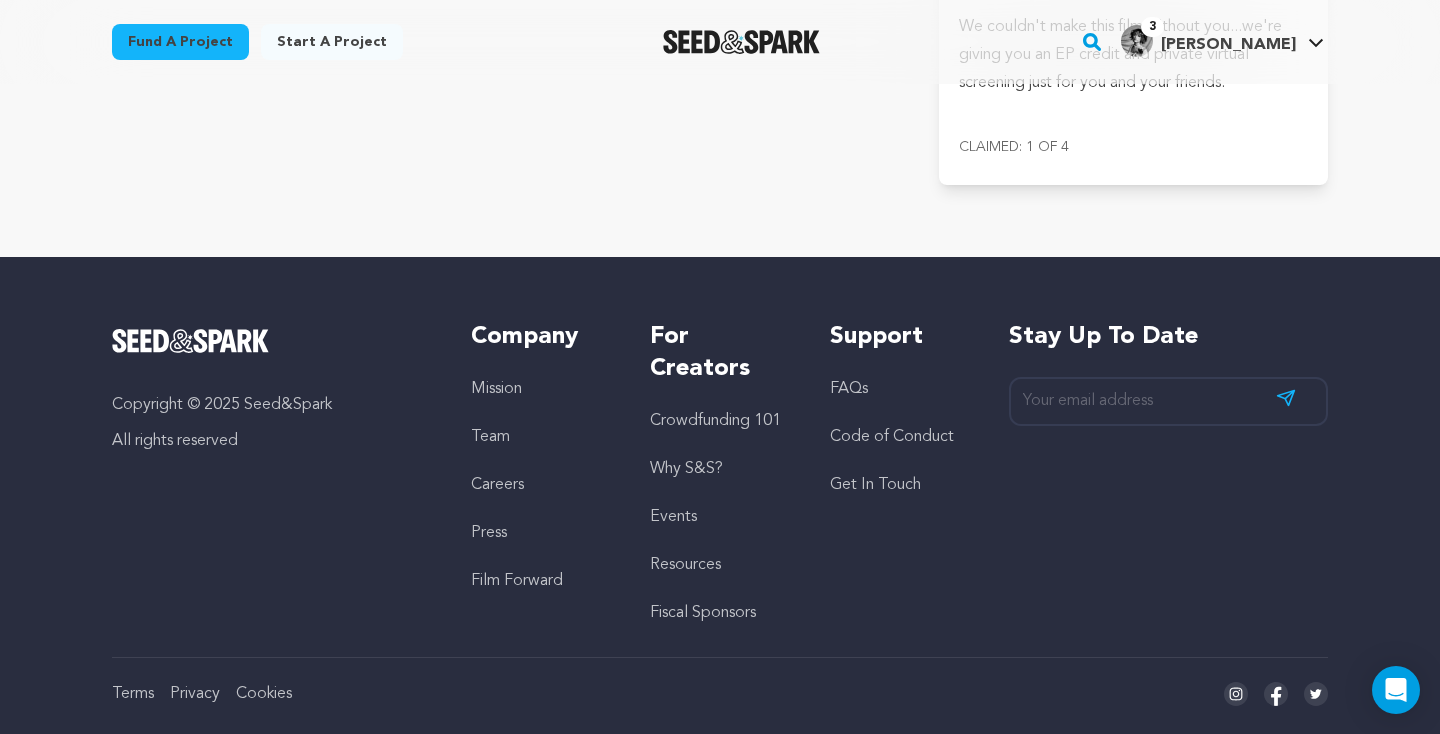 click on "Fiscal Sponsors" at bounding box center [703, 613] 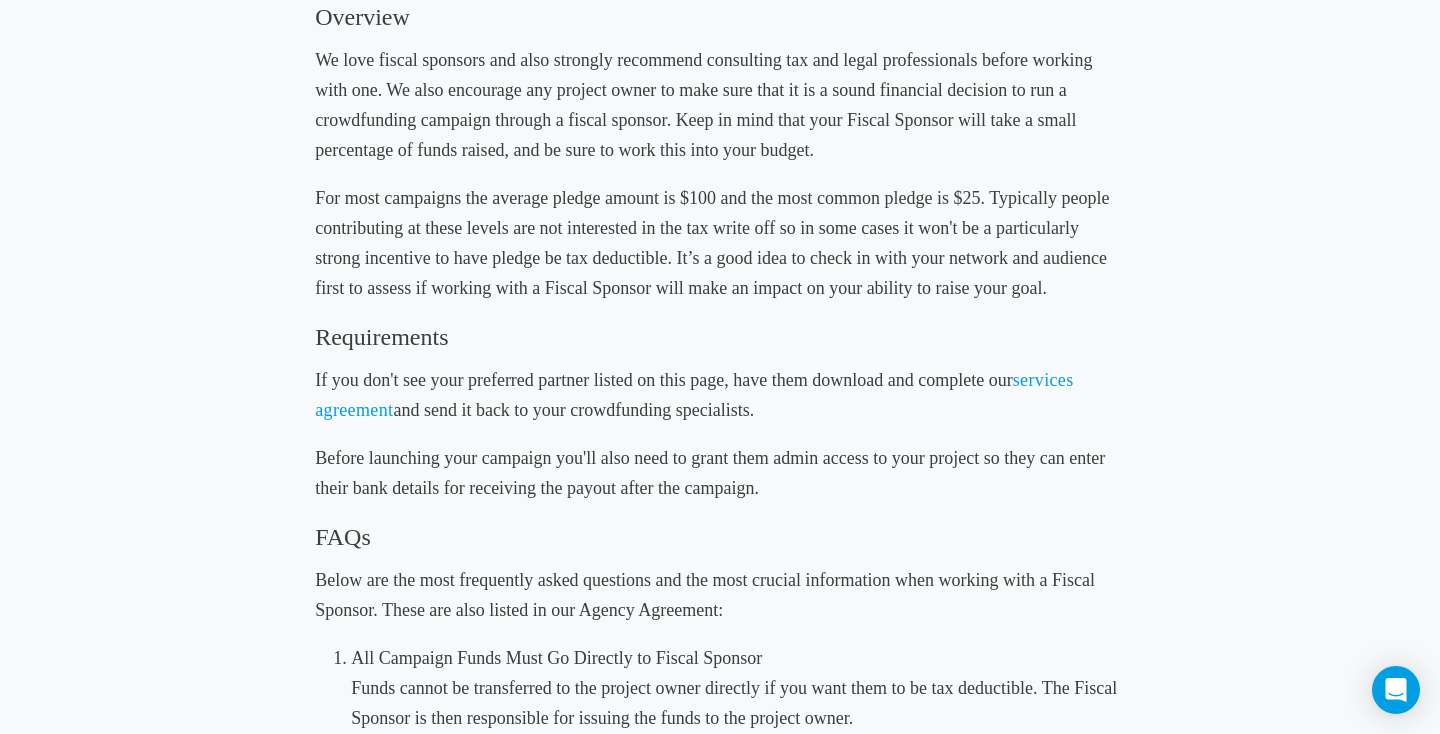 scroll, scrollTop: 482, scrollLeft: 0, axis: vertical 